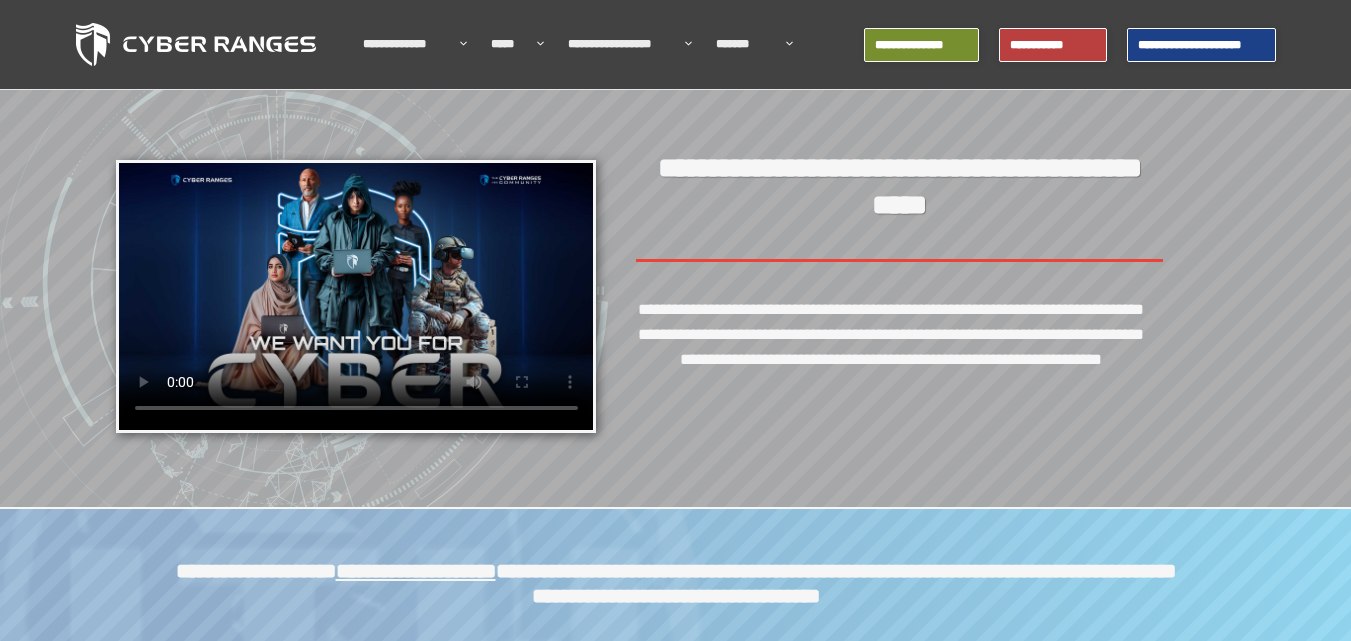 scroll, scrollTop: 0, scrollLeft: 0, axis: both 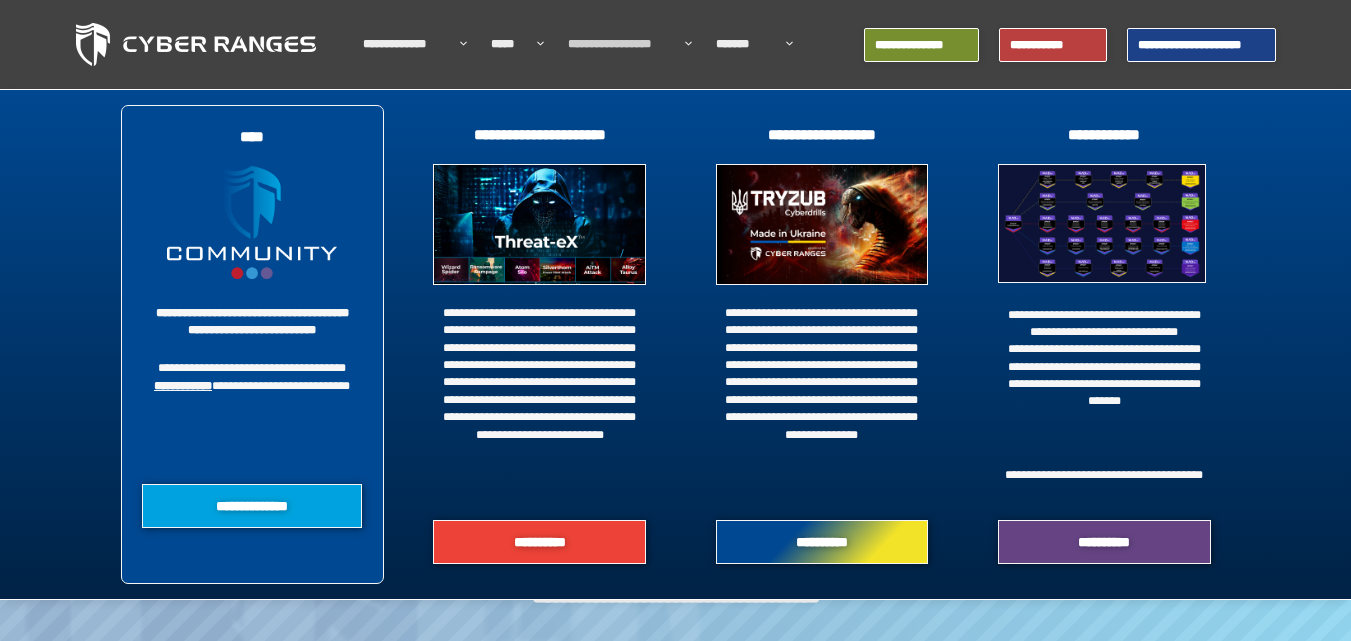 click on "**********" at bounding box center (621, 44) 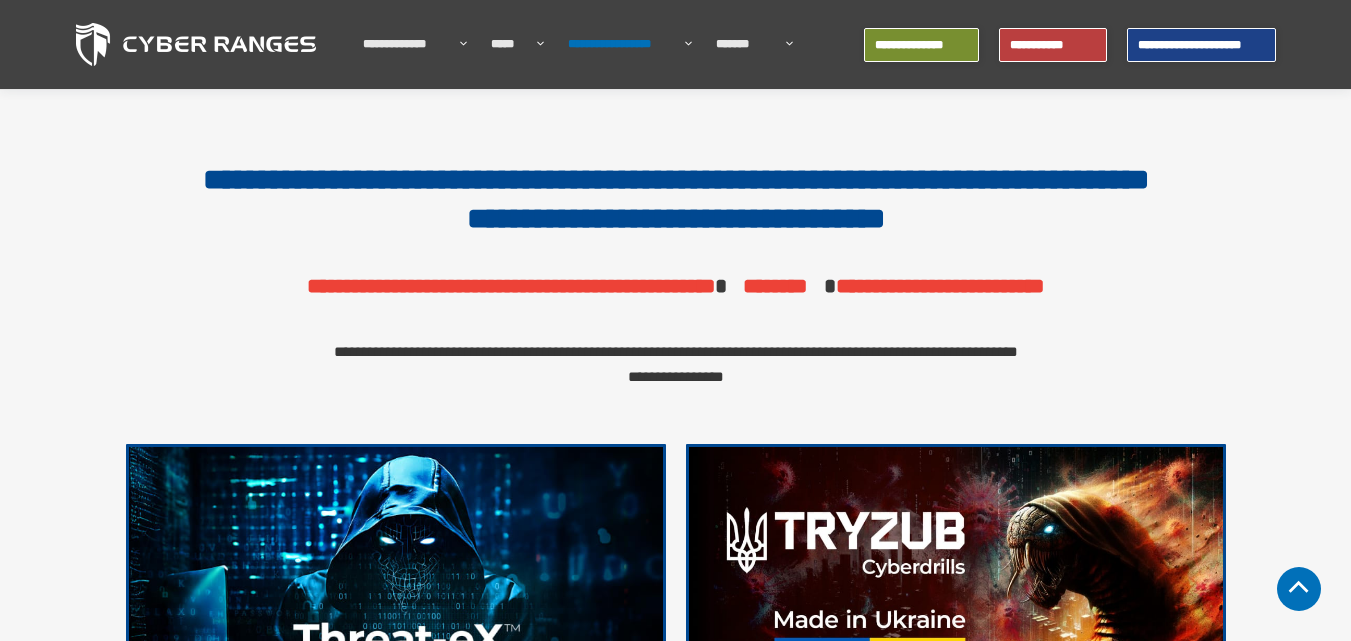scroll, scrollTop: 600, scrollLeft: 0, axis: vertical 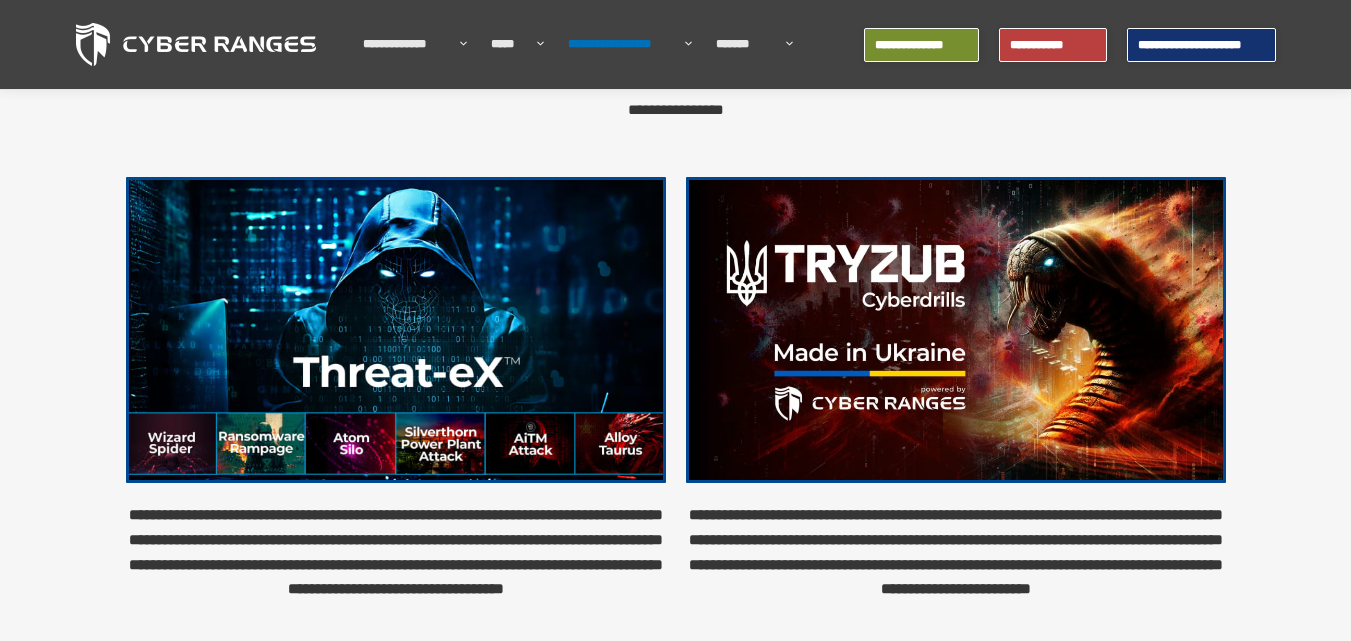 click on "**********" at bounding box center [1201, 45] 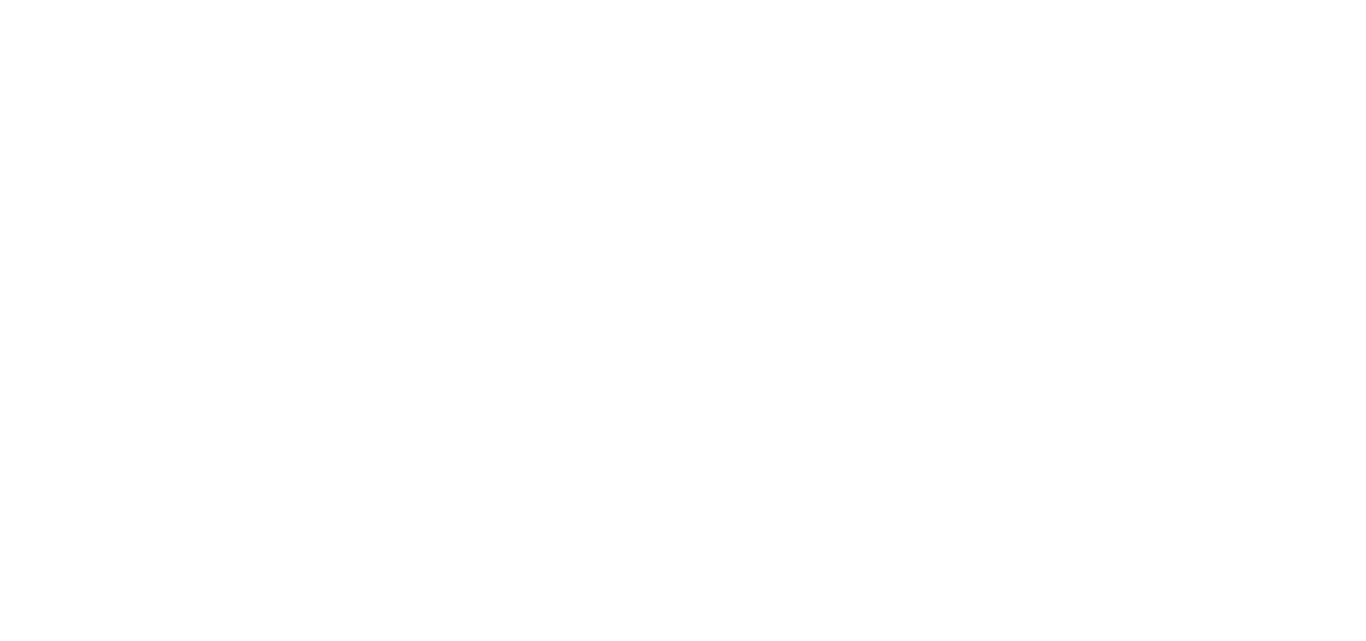 scroll, scrollTop: 0, scrollLeft: 0, axis: both 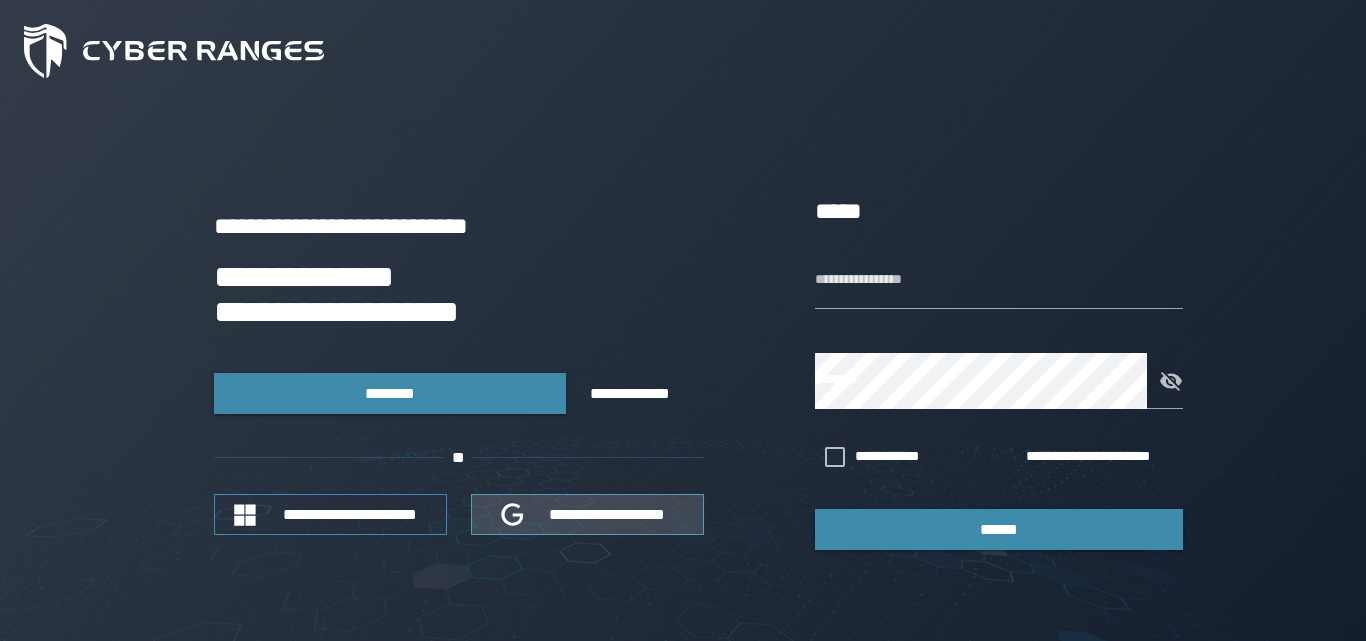 click on "**********" at bounding box center [608, 514] 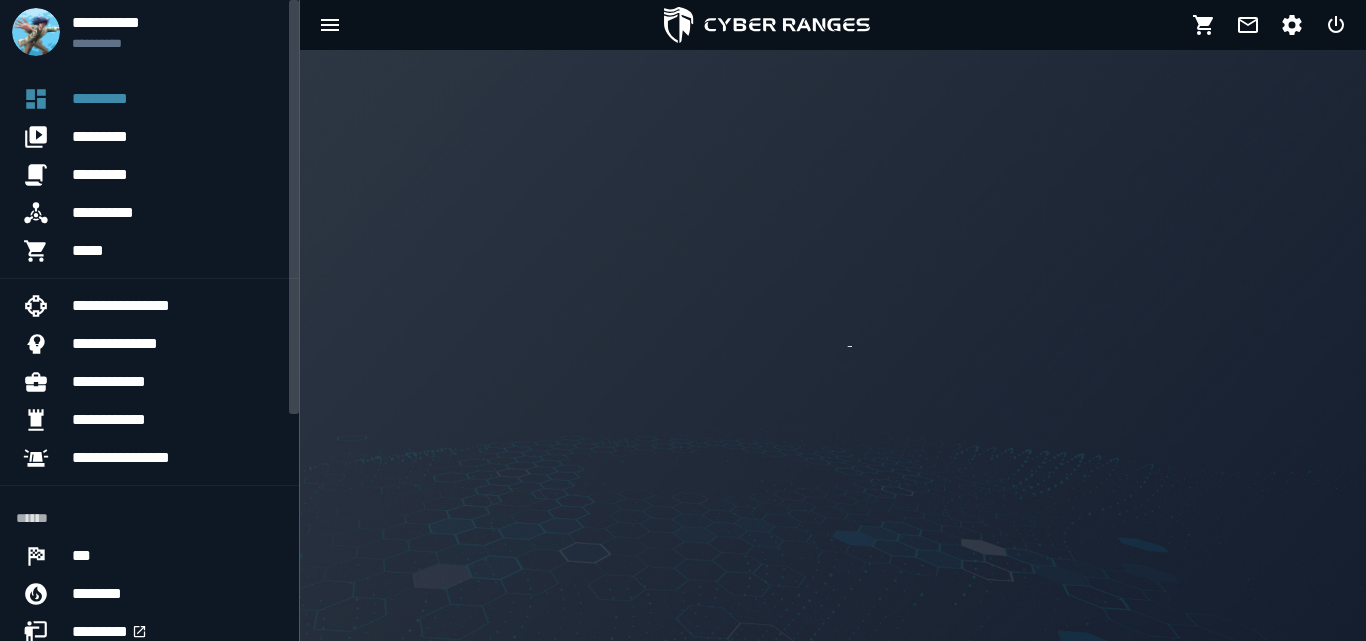 scroll, scrollTop: 0, scrollLeft: 0, axis: both 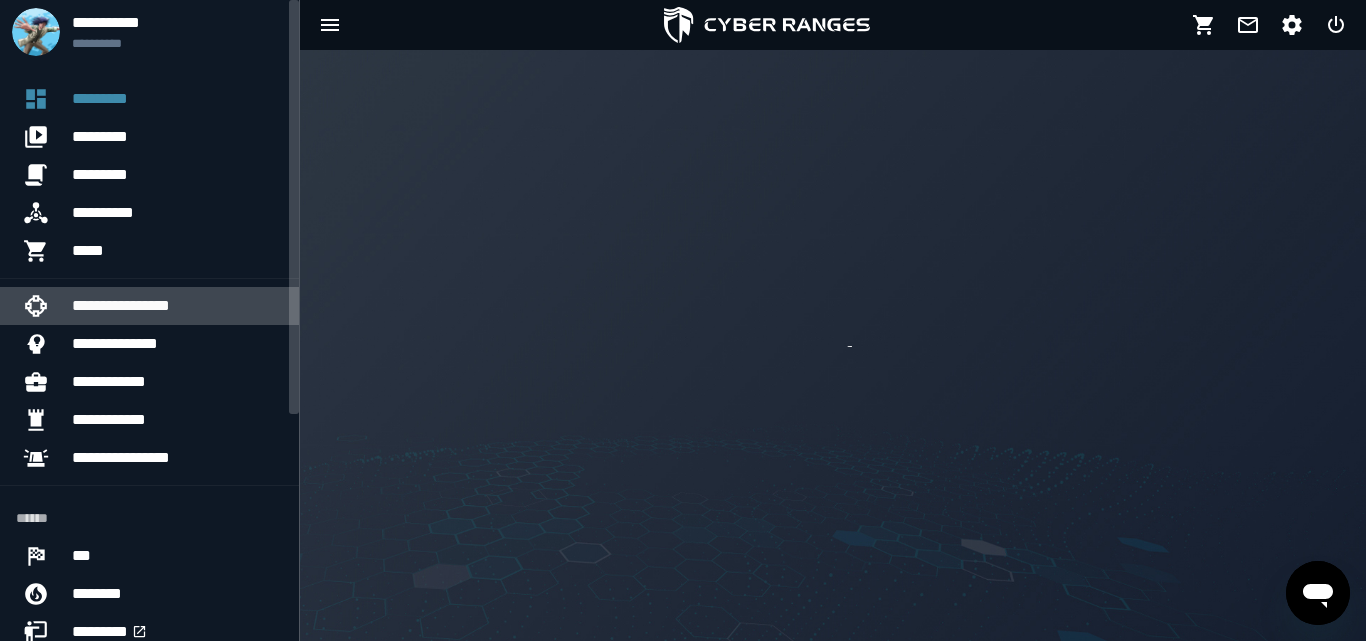 click on "**********" at bounding box center [177, 306] 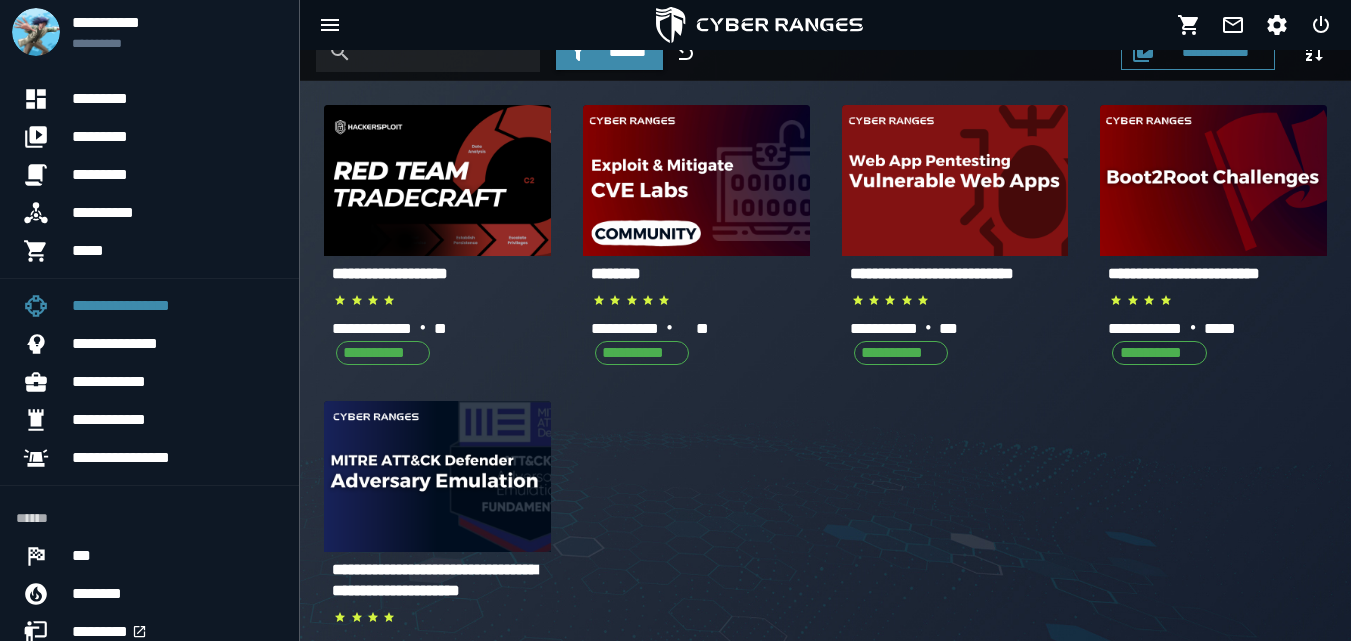 scroll, scrollTop: 17, scrollLeft: 0, axis: vertical 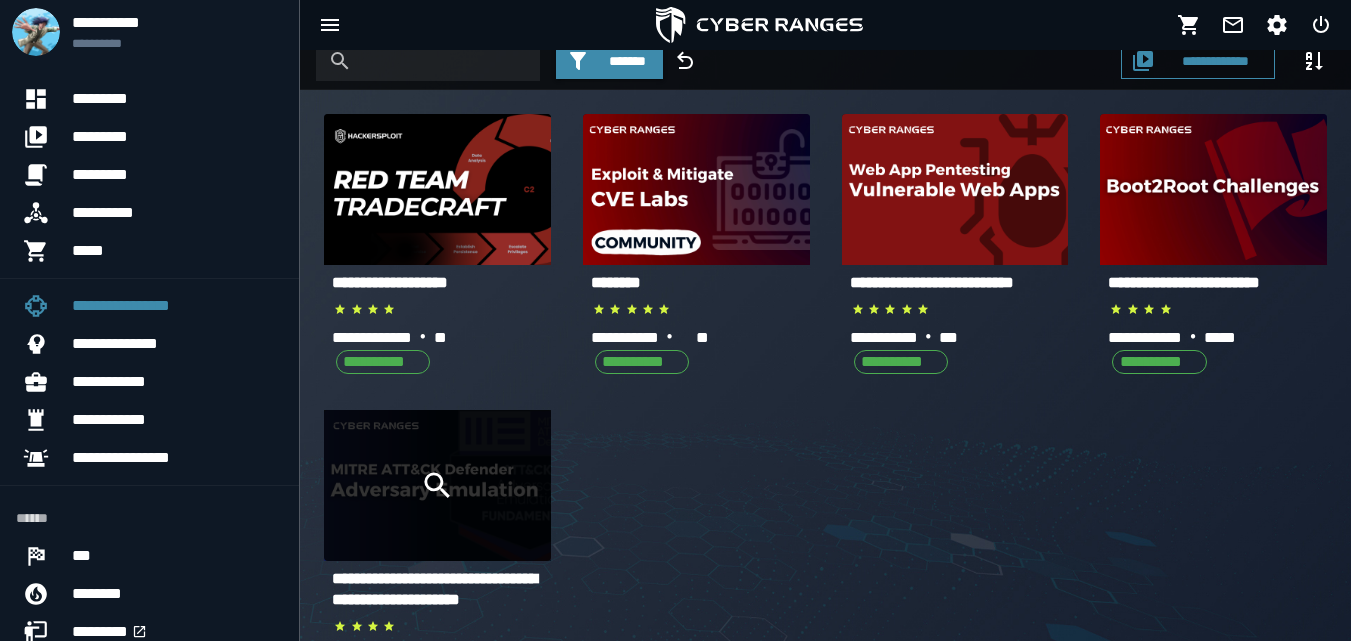 click 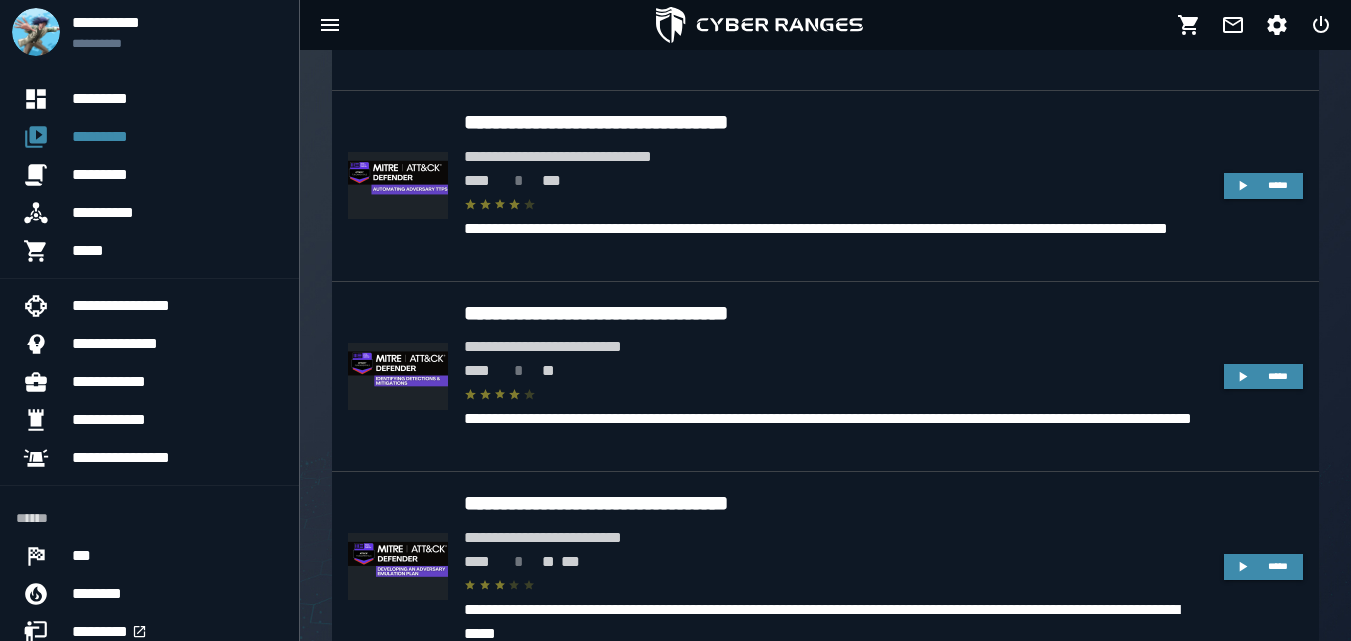scroll, scrollTop: 1295, scrollLeft: 0, axis: vertical 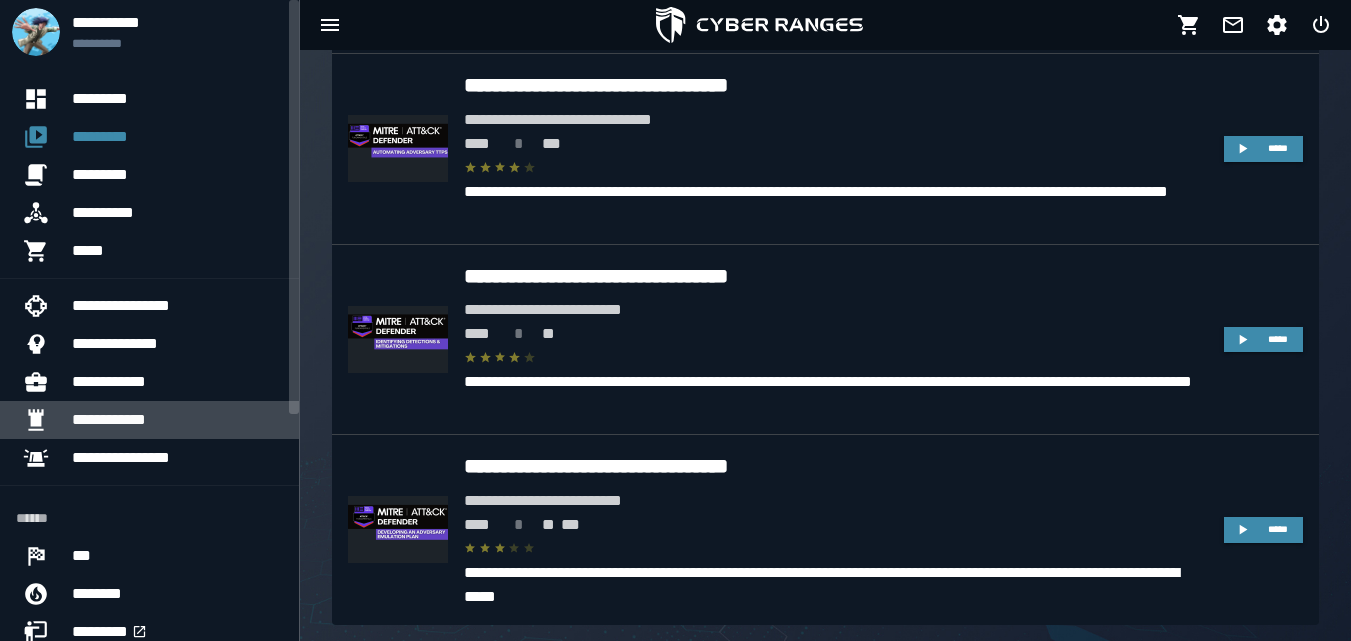 click on "**********" at bounding box center (177, 420) 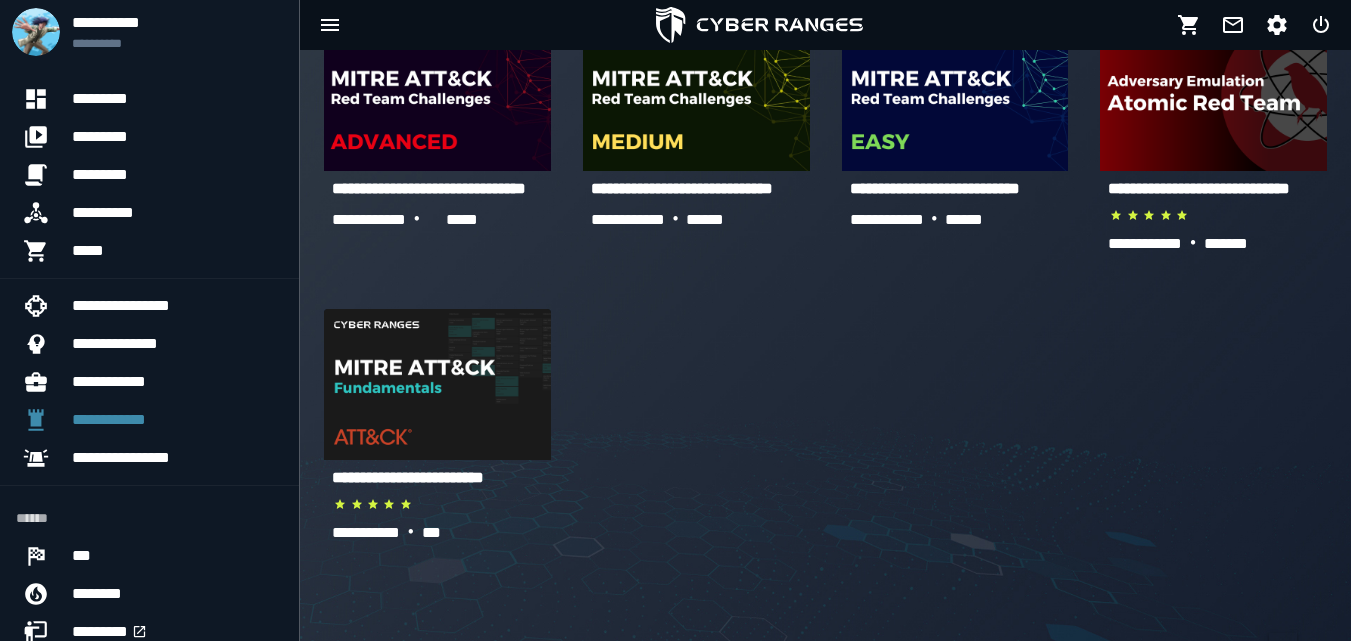 scroll, scrollTop: 91, scrollLeft: 0, axis: vertical 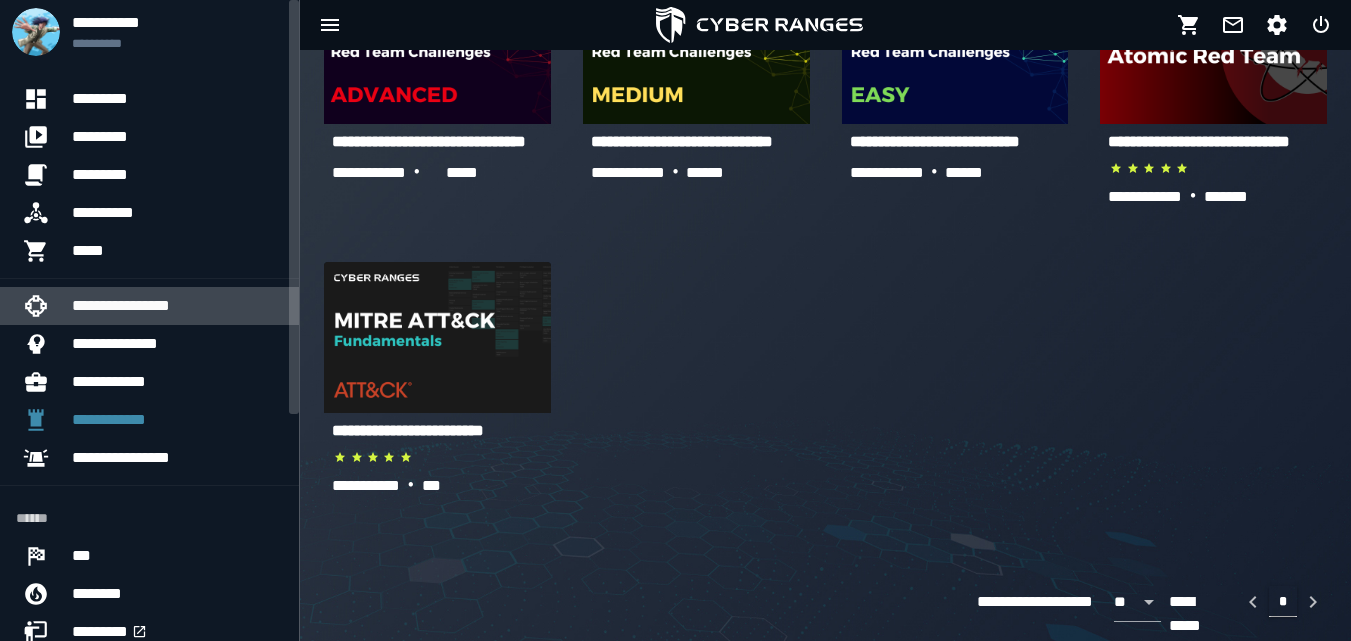 click on "**********" at bounding box center (177, 306) 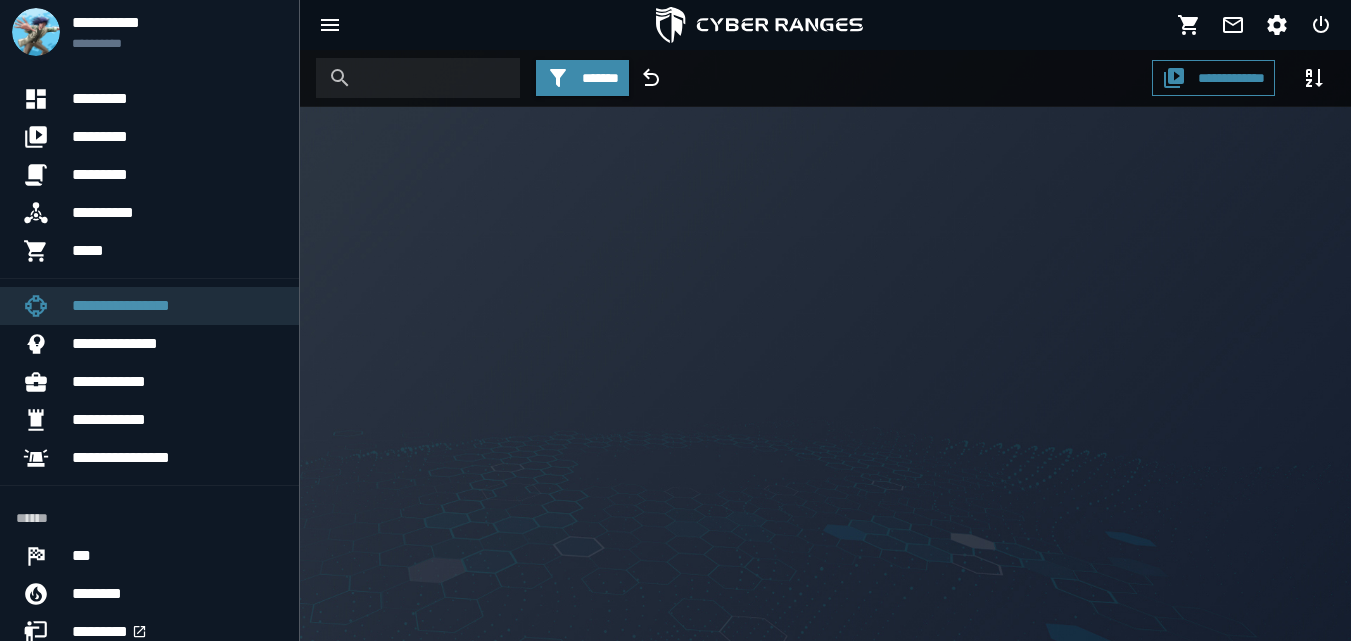 scroll, scrollTop: 0, scrollLeft: 0, axis: both 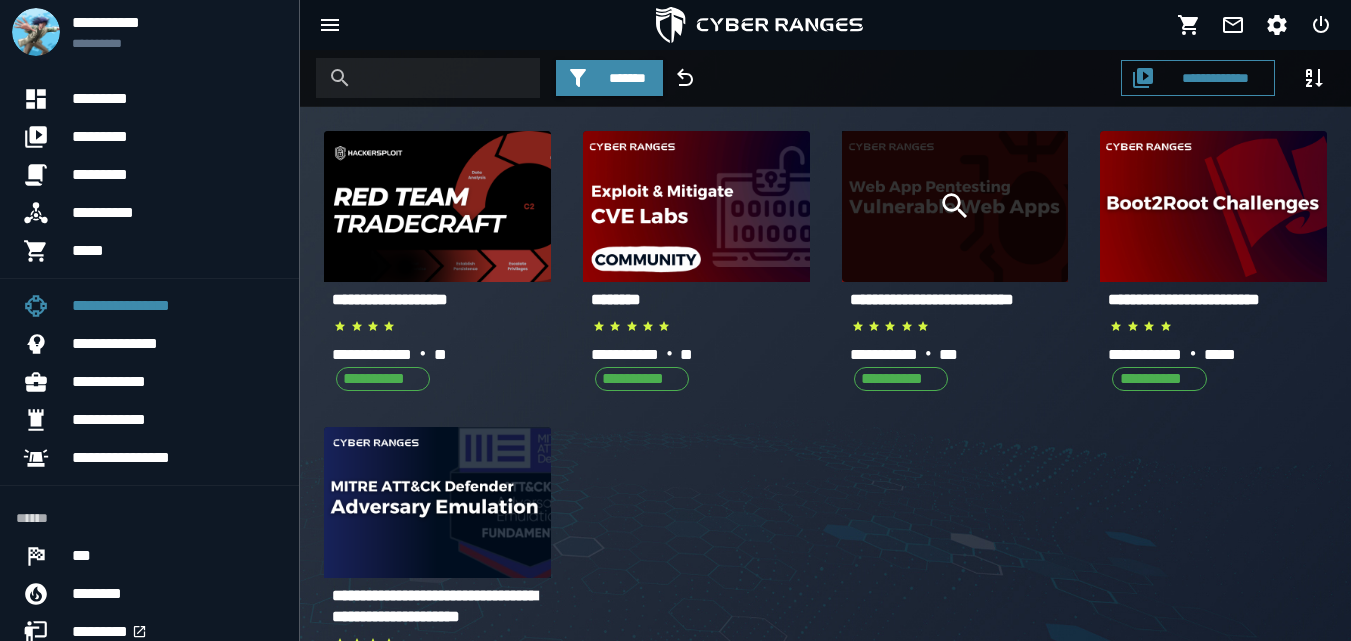 click 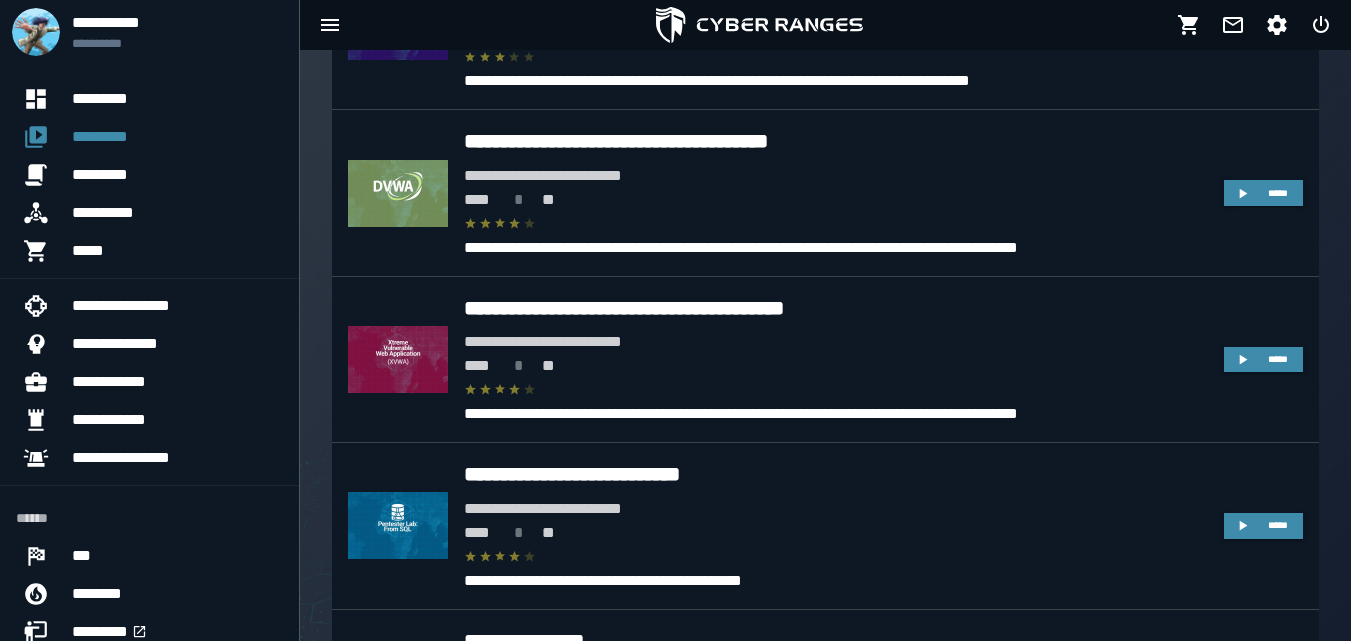 scroll, scrollTop: 650, scrollLeft: 0, axis: vertical 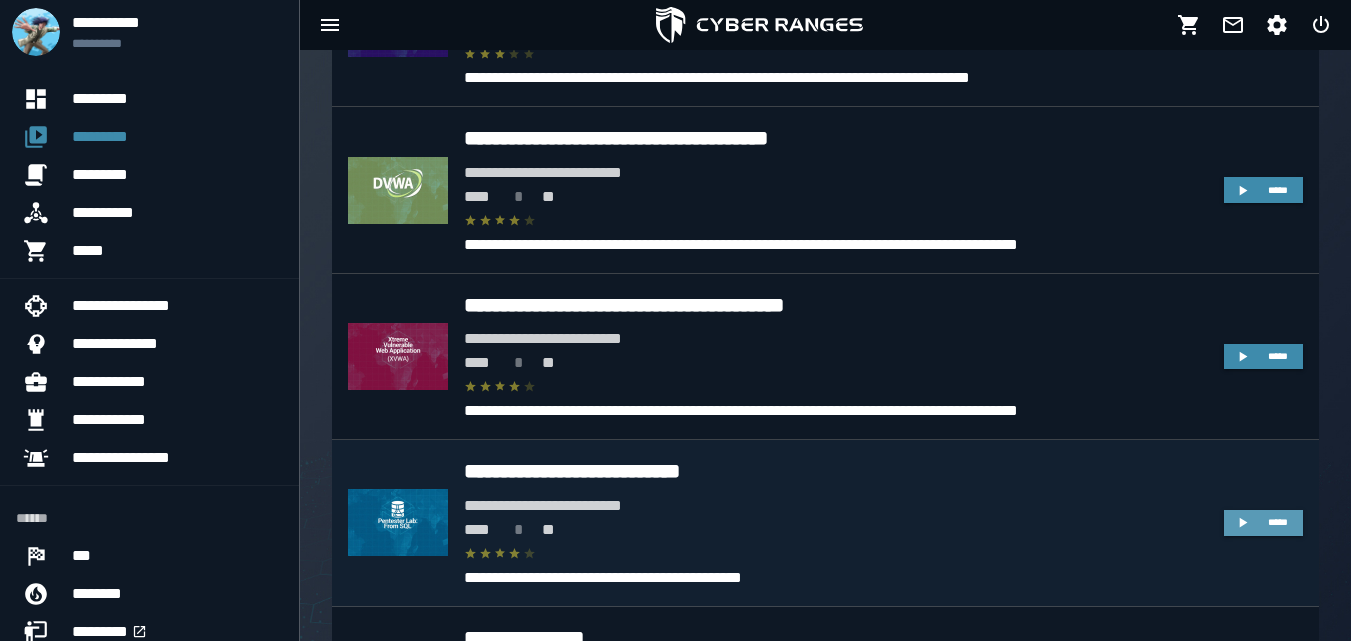 click on "*****" at bounding box center (1263, 523) 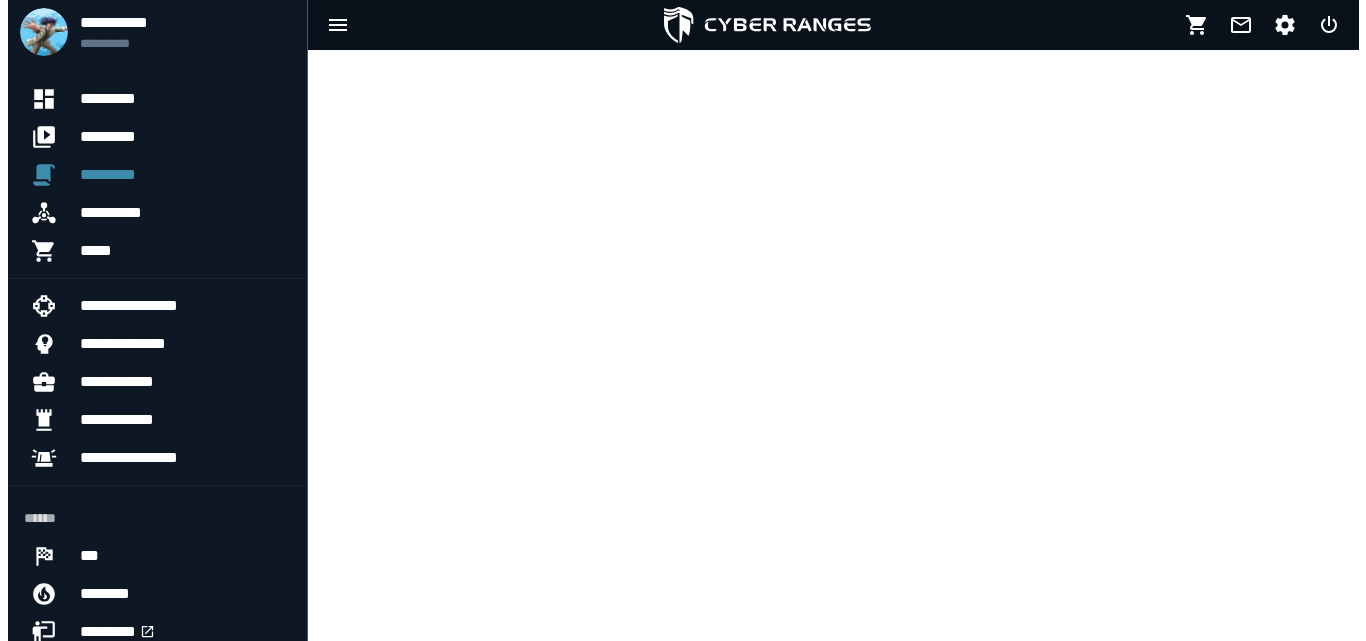 scroll, scrollTop: 0, scrollLeft: 0, axis: both 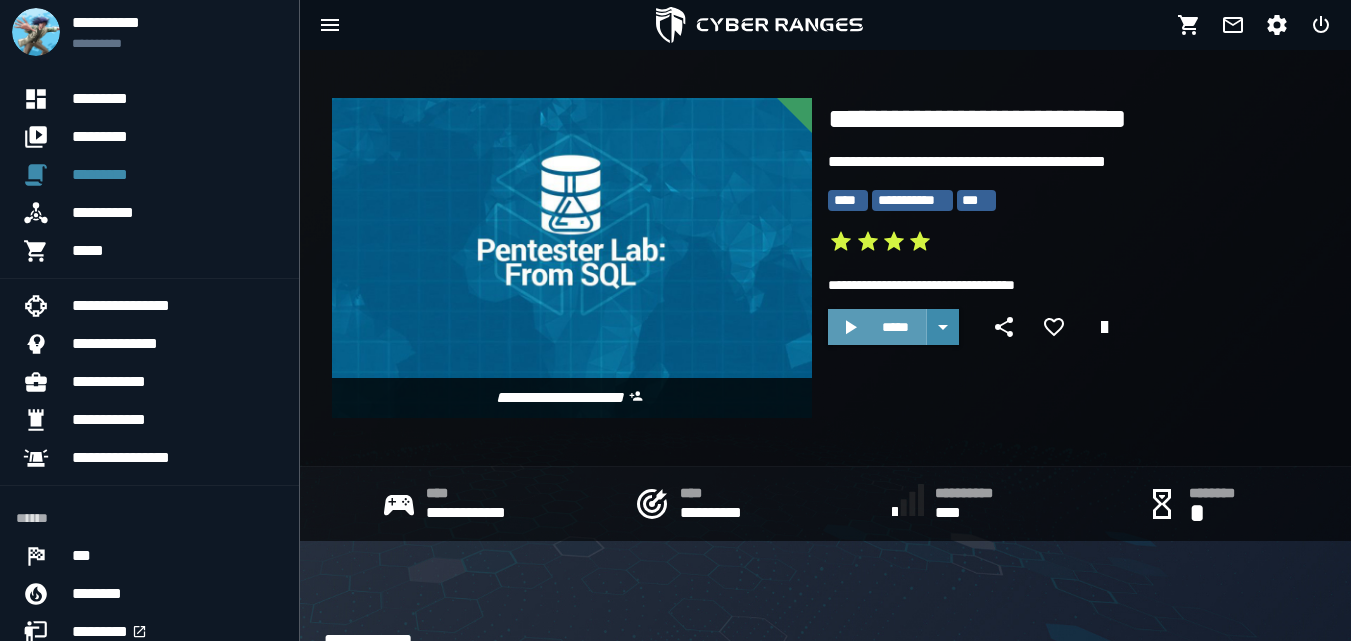 click on "*****" at bounding box center [895, 327] 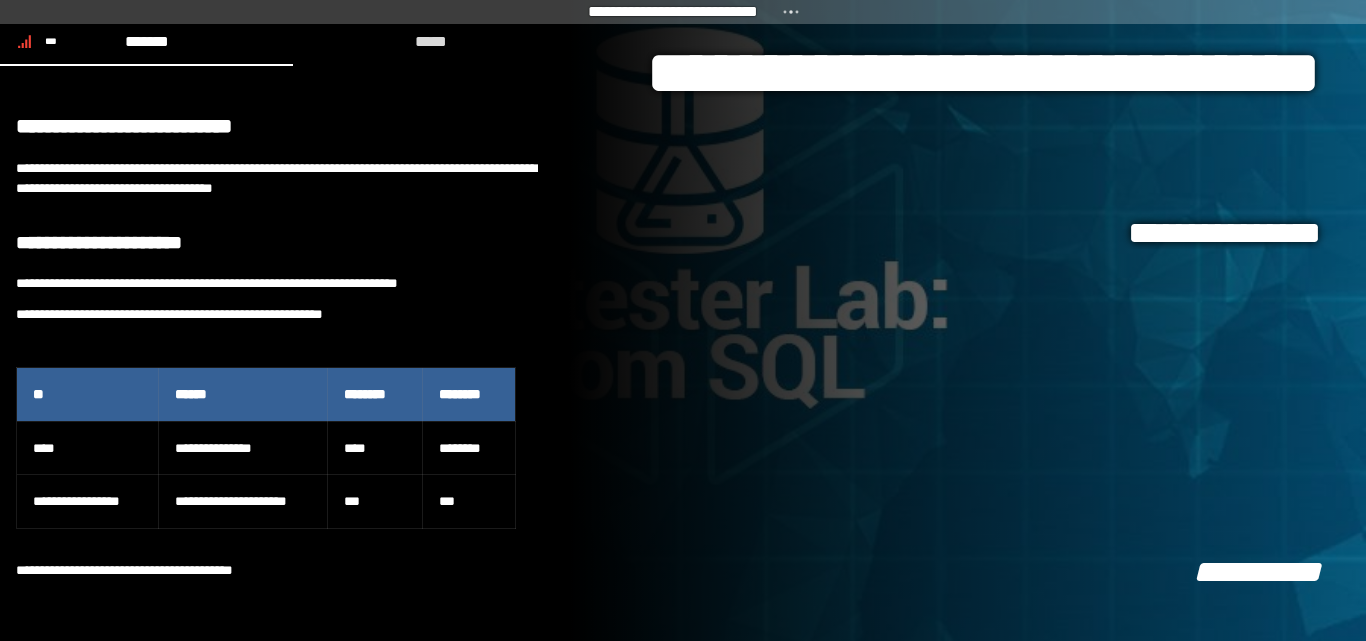 click on "**********" at bounding box center (967, 320) 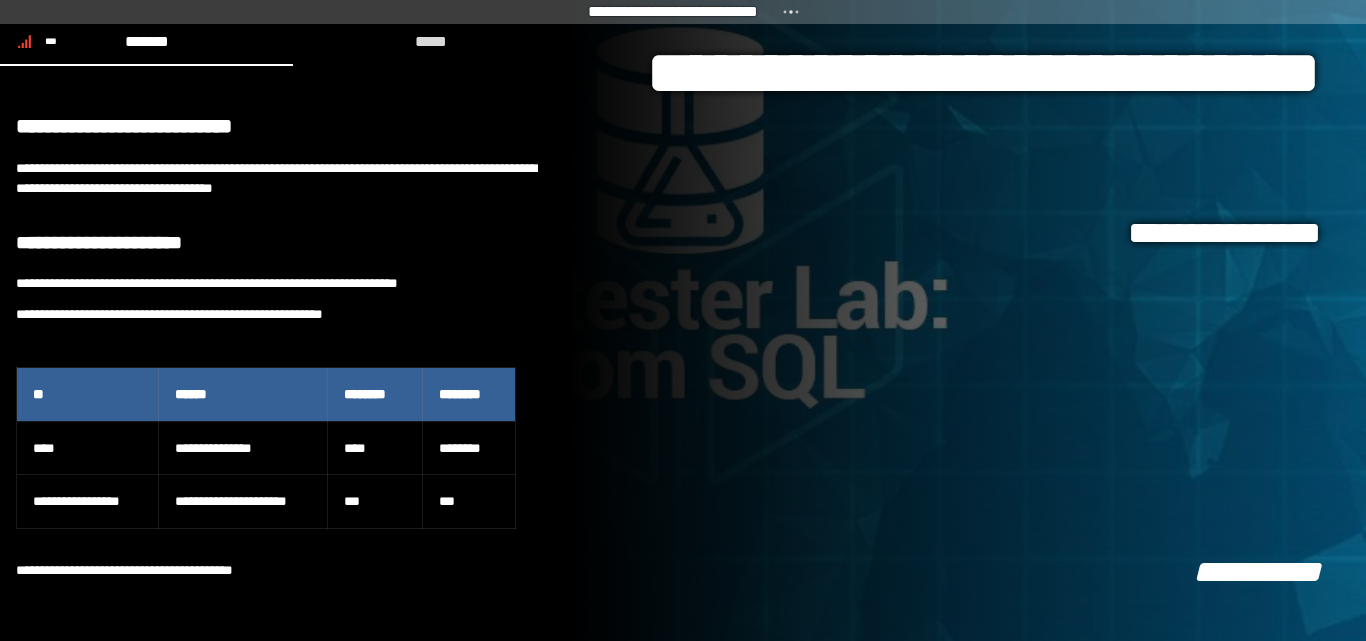 click on "**********" at bounding box center (967, 320) 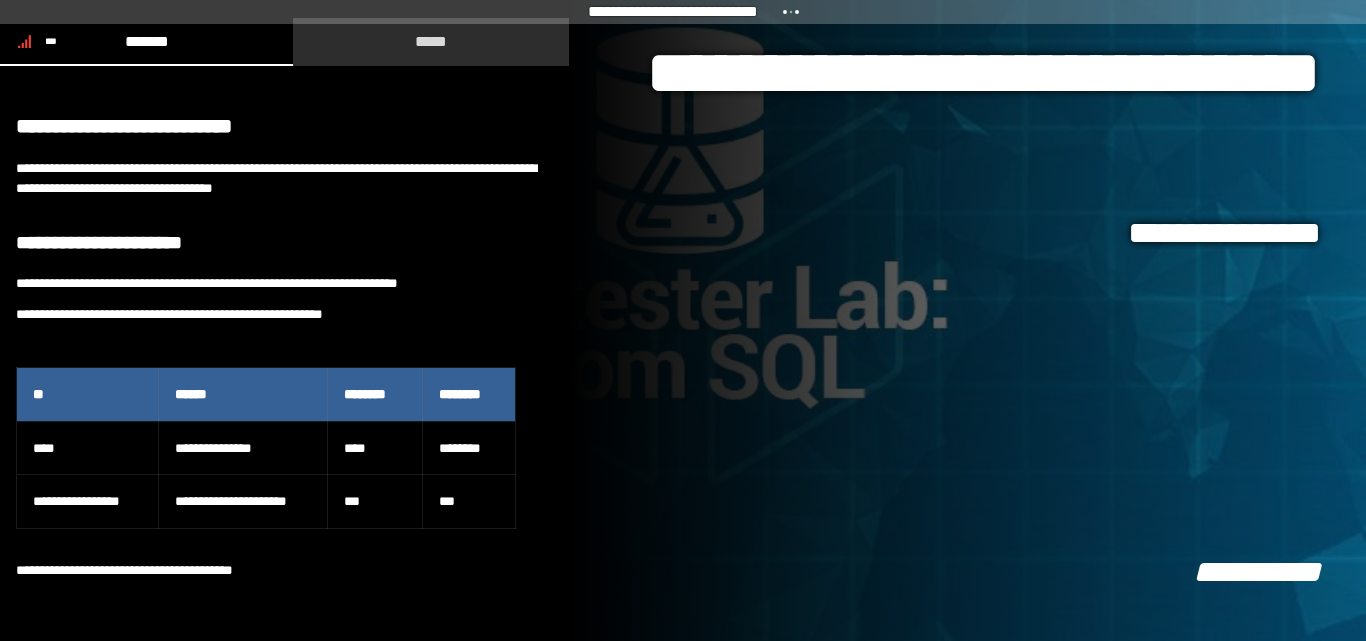 click on "*****" at bounding box center (431, 41) 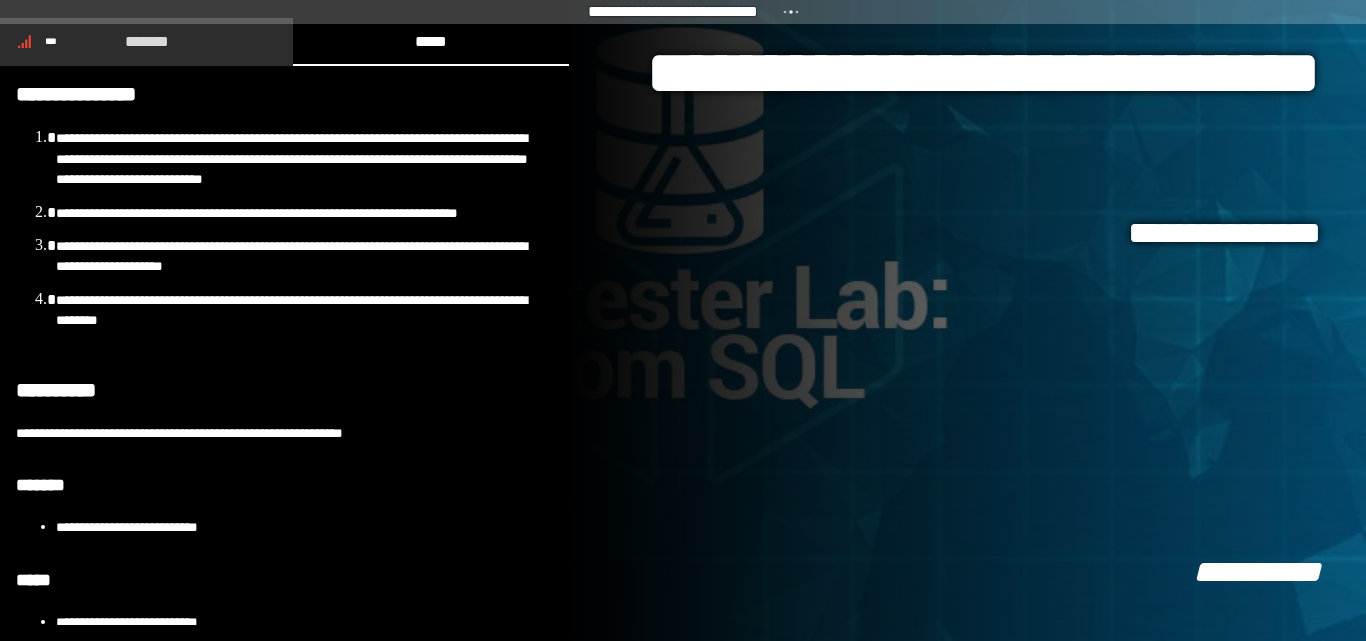 click on "*******" 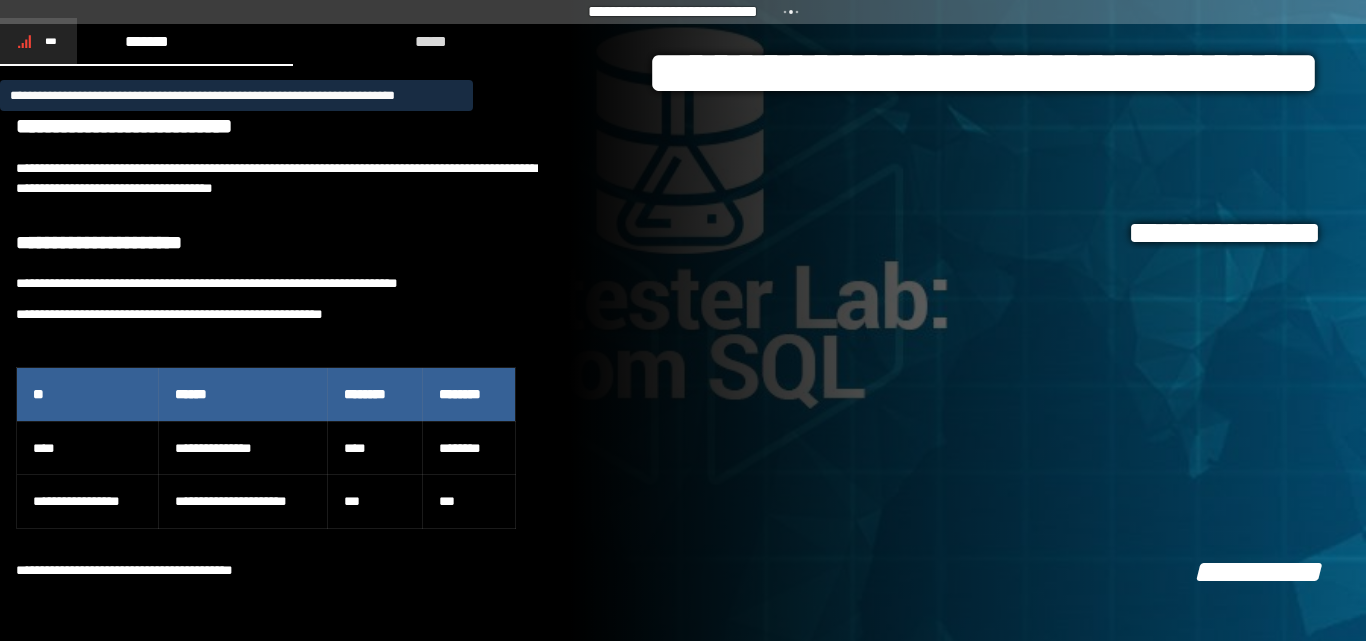 click on "**********" at bounding box center (277, 331) 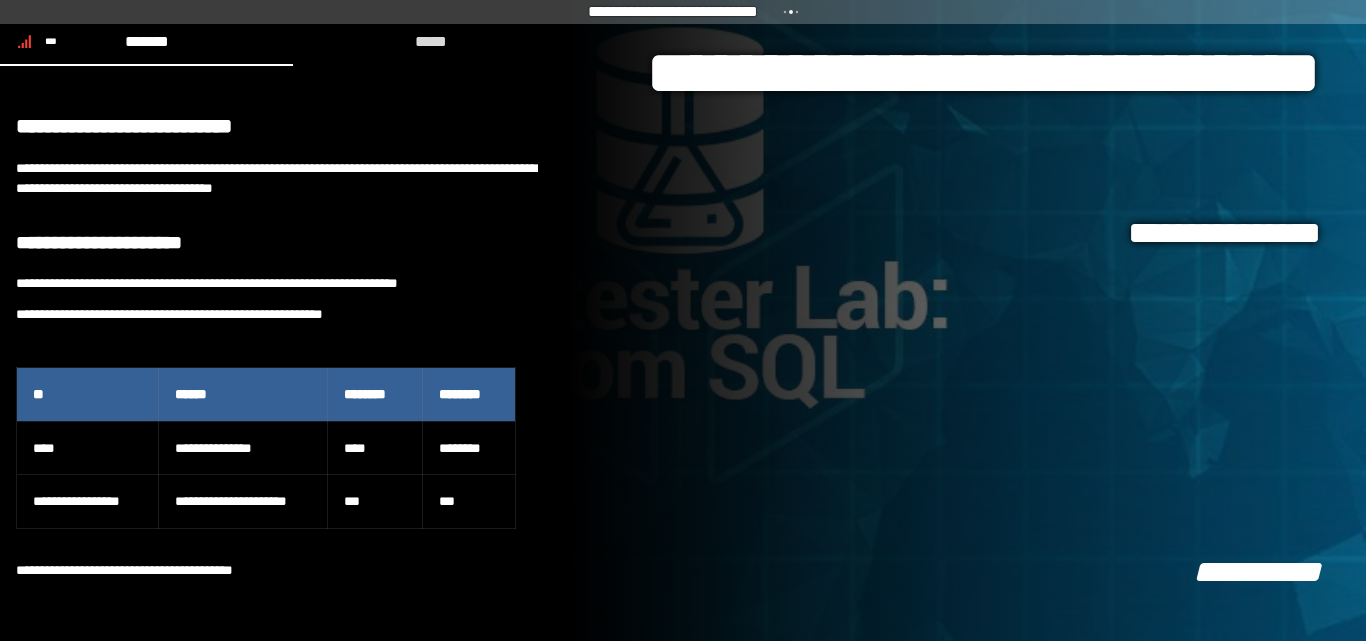 click on "**********" at bounding box center (967, 320) 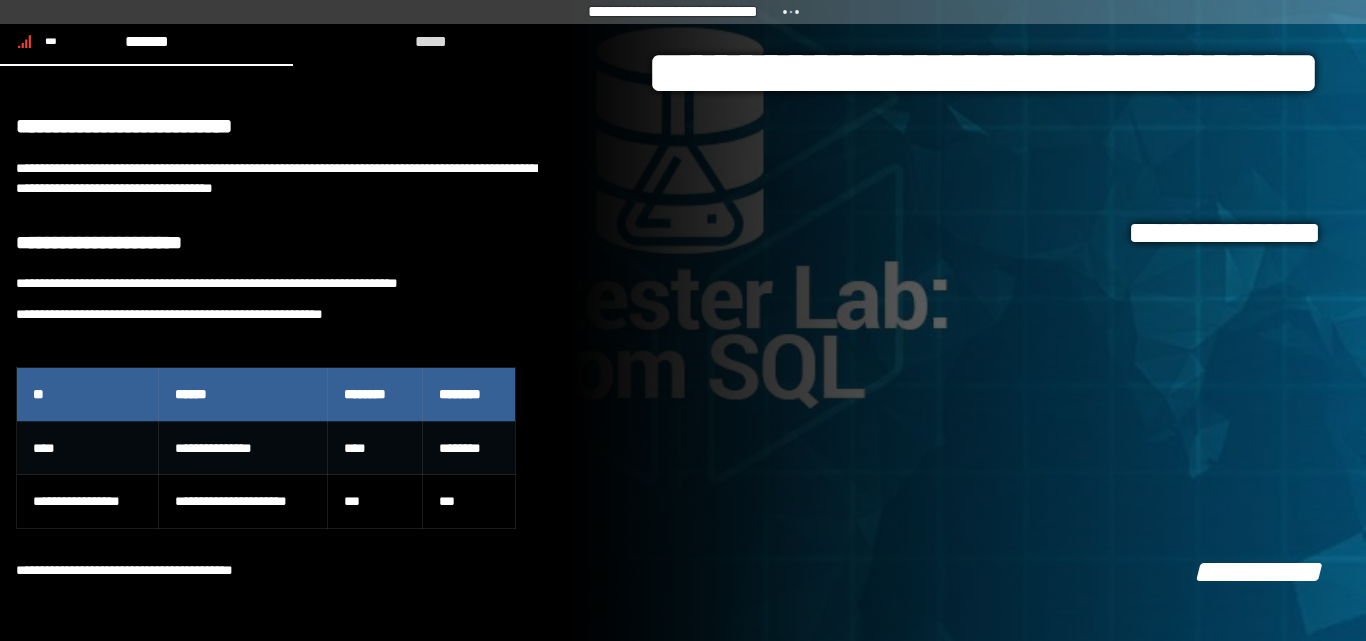 click on "********" at bounding box center [468, 447] 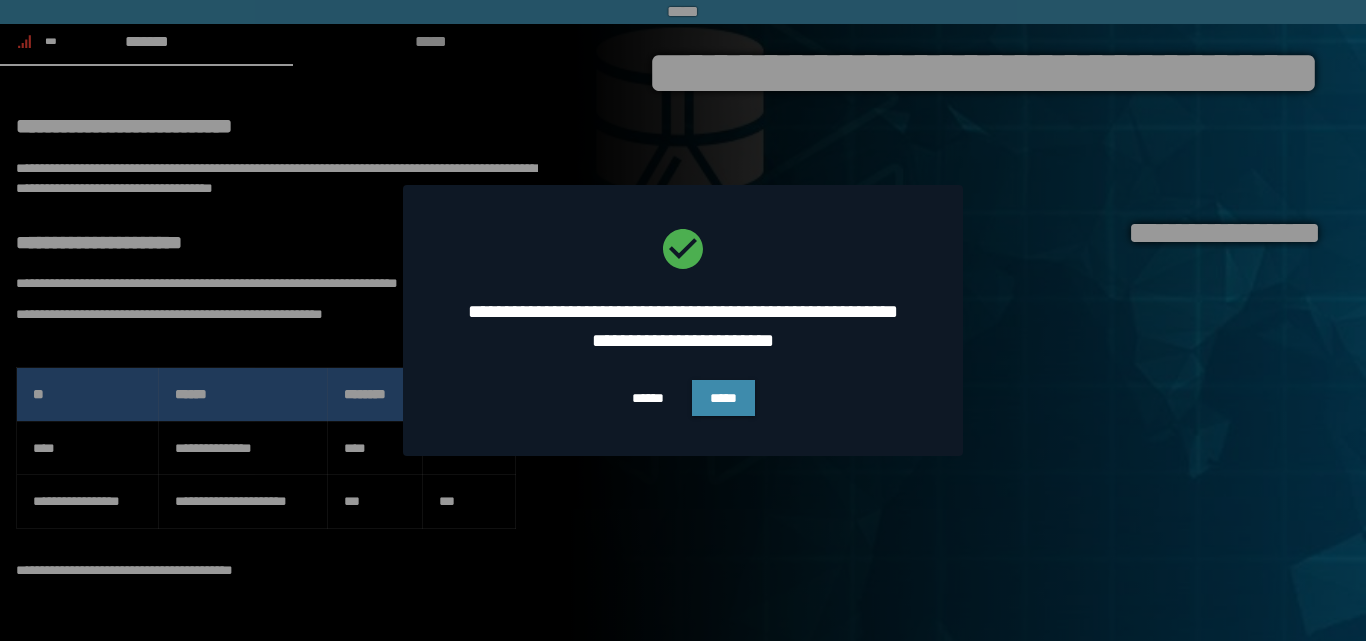 scroll, scrollTop: 0, scrollLeft: 0, axis: both 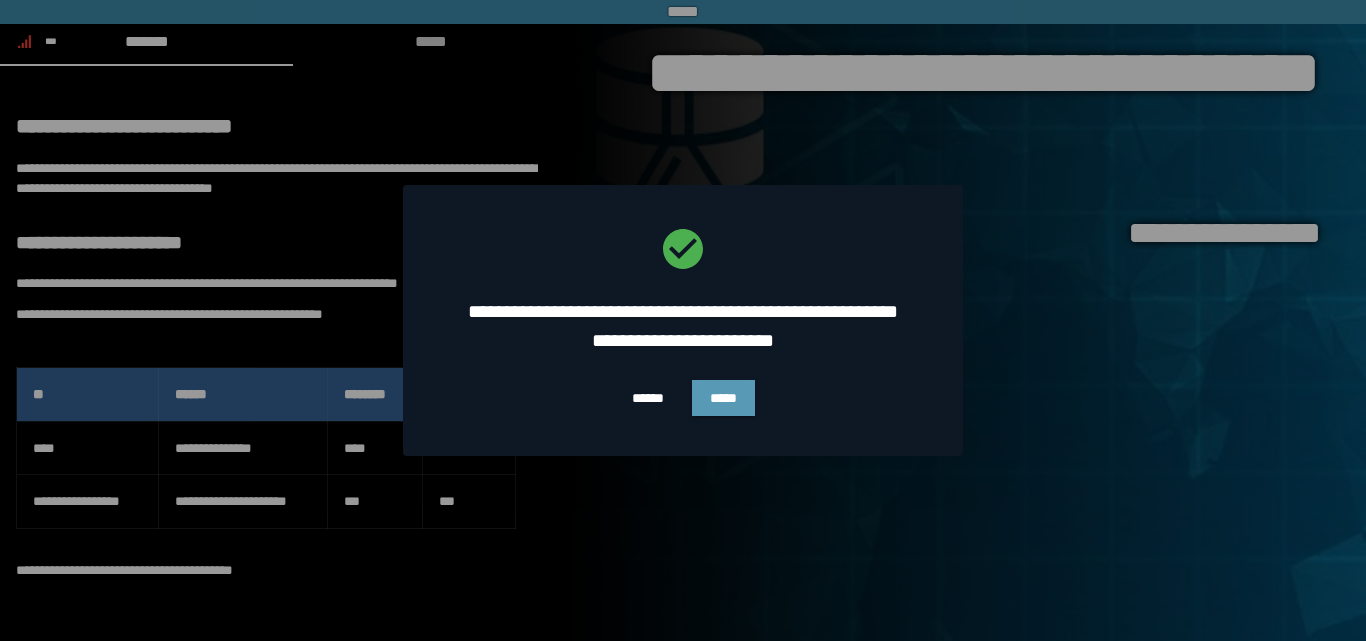 click on "*****" at bounding box center [723, 398] 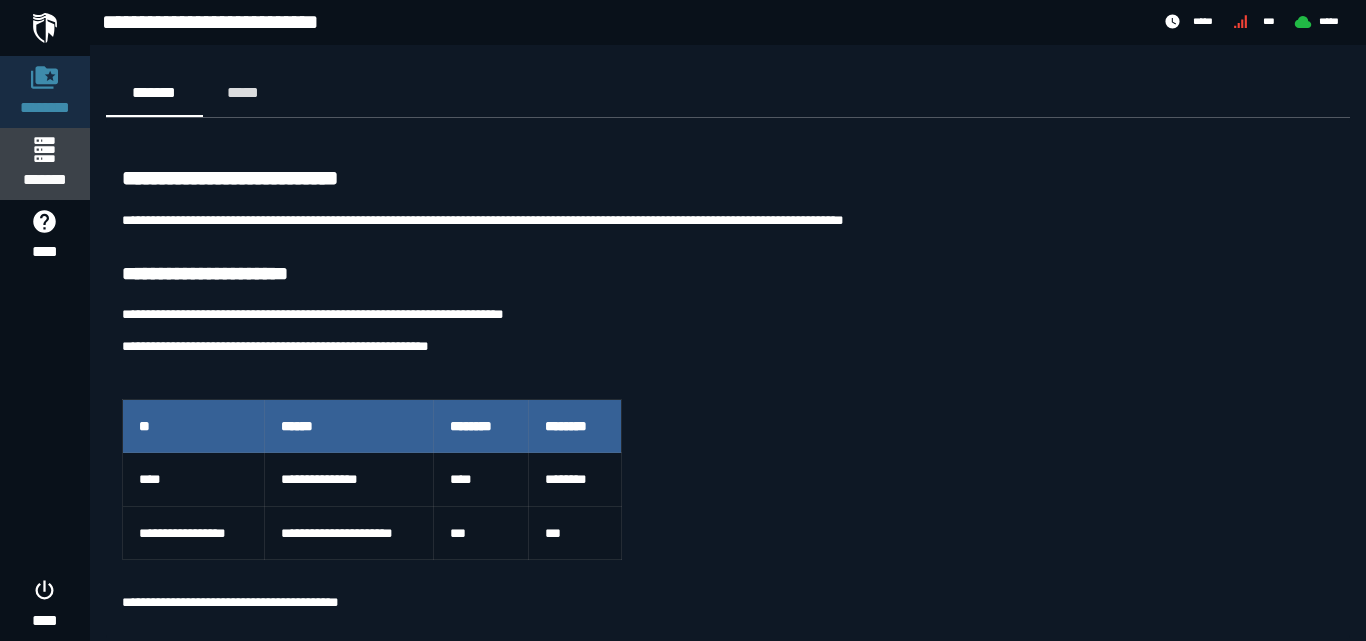 click on "*******" at bounding box center (44, 164) 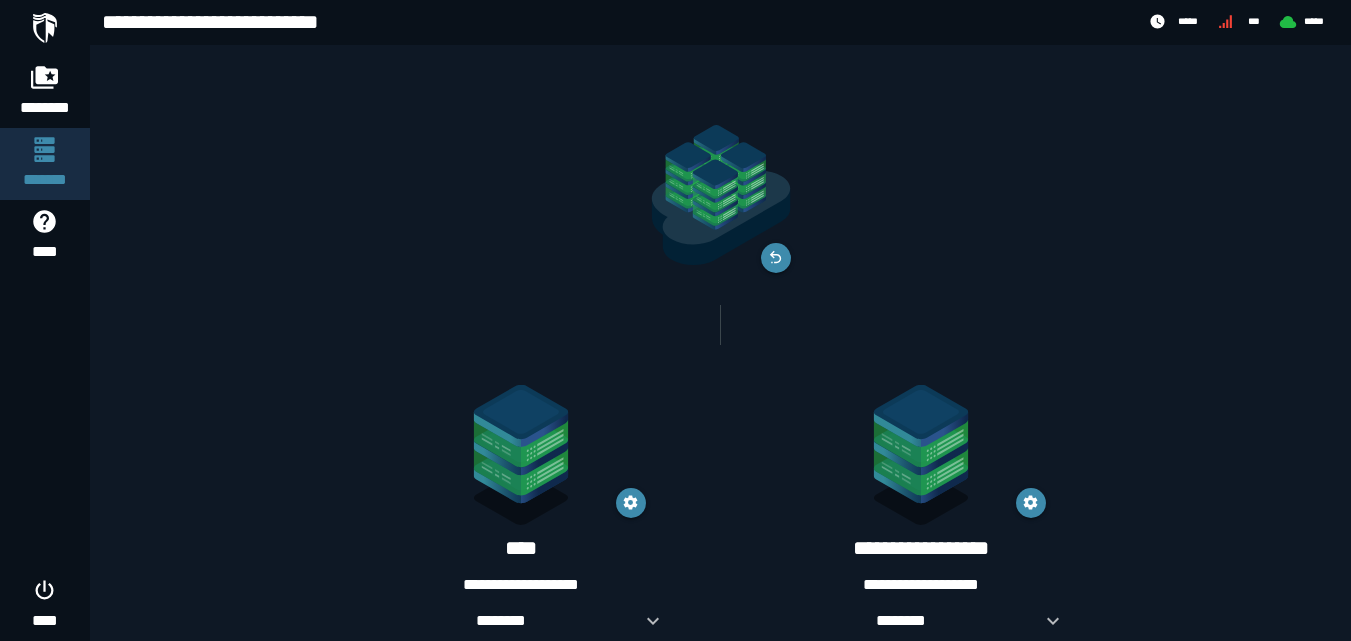 scroll, scrollTop: 50, scrollLeft: 0, axis: vertical 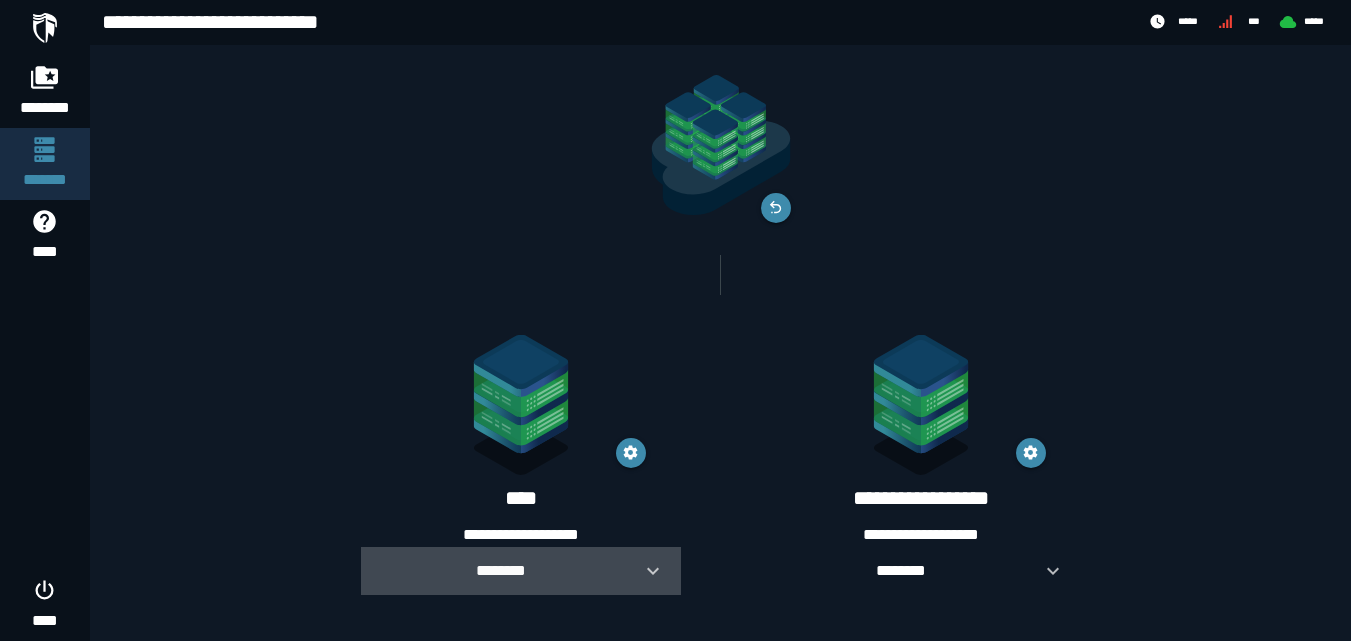 click at bounding box center [645, 571] 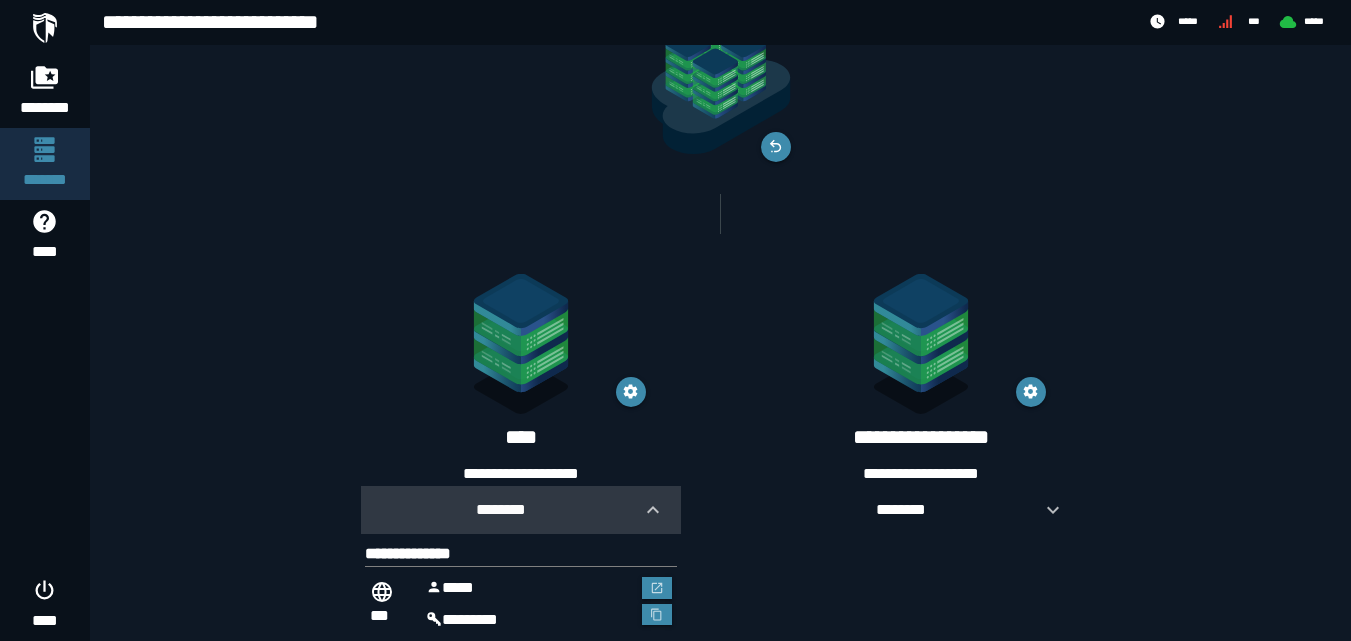 scroll, scrollTop: 161, scrollLeft: 0, axis: vertical 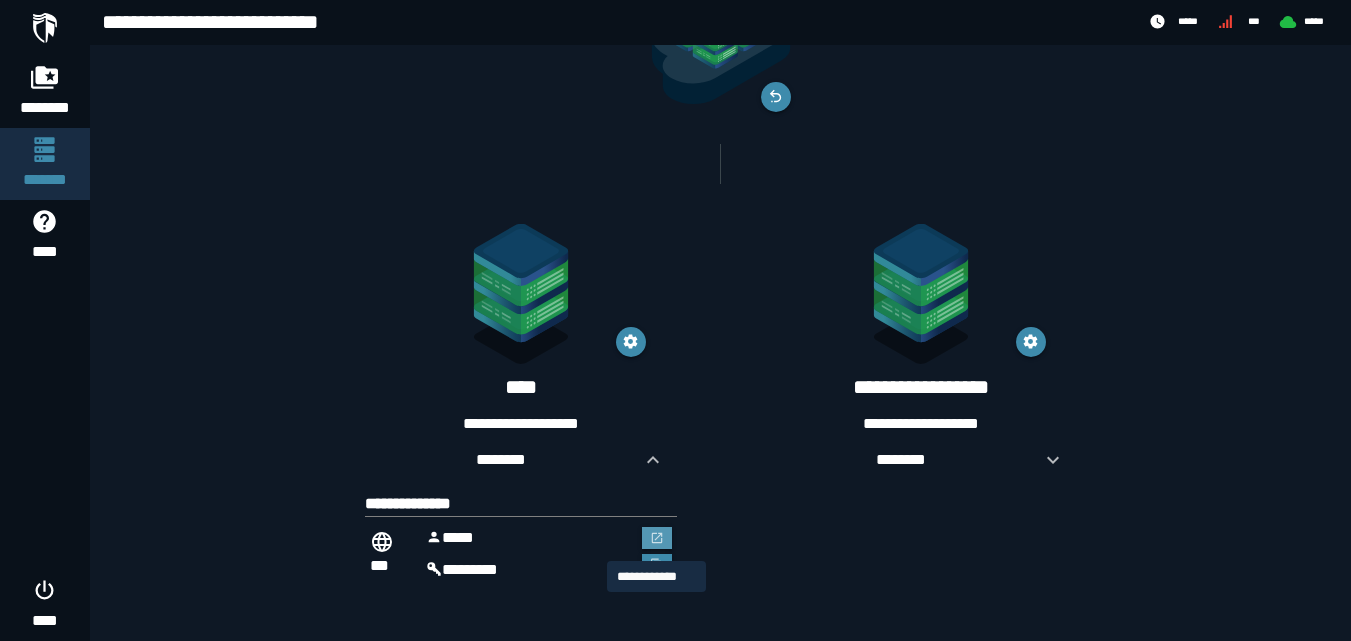 click 